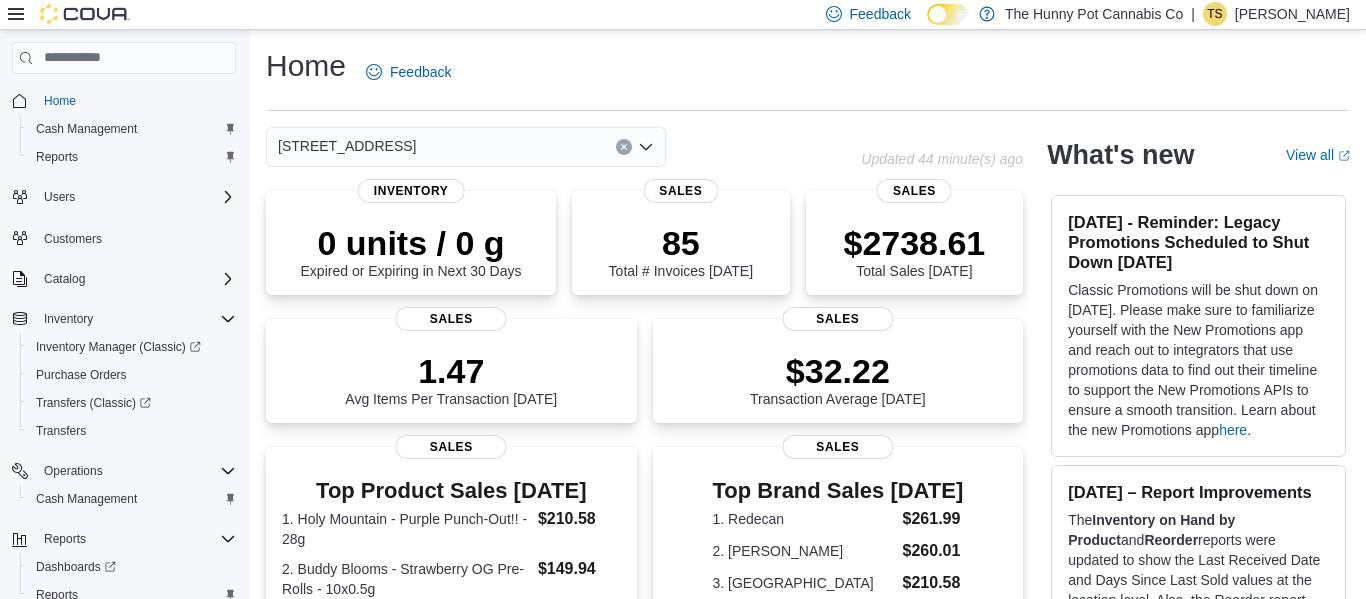 scroll, scrollTop: 266, scrollLeft: 0, axis: vertical 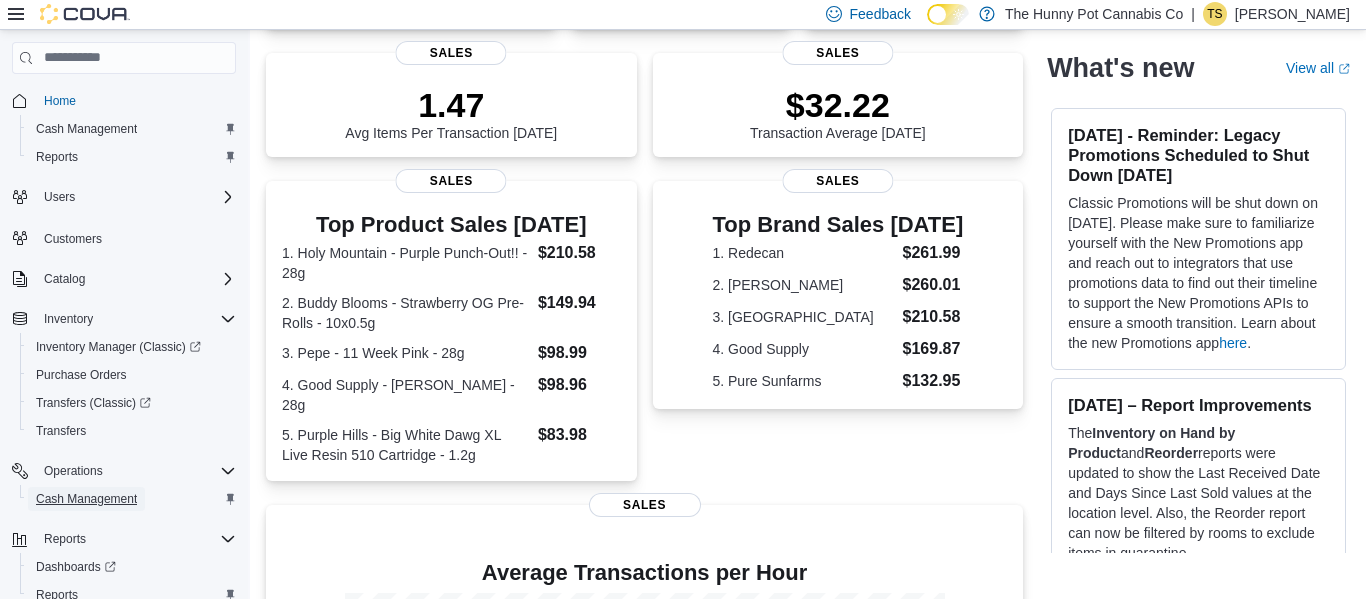 click on "Cash Management" at bounding box center [86, 499] 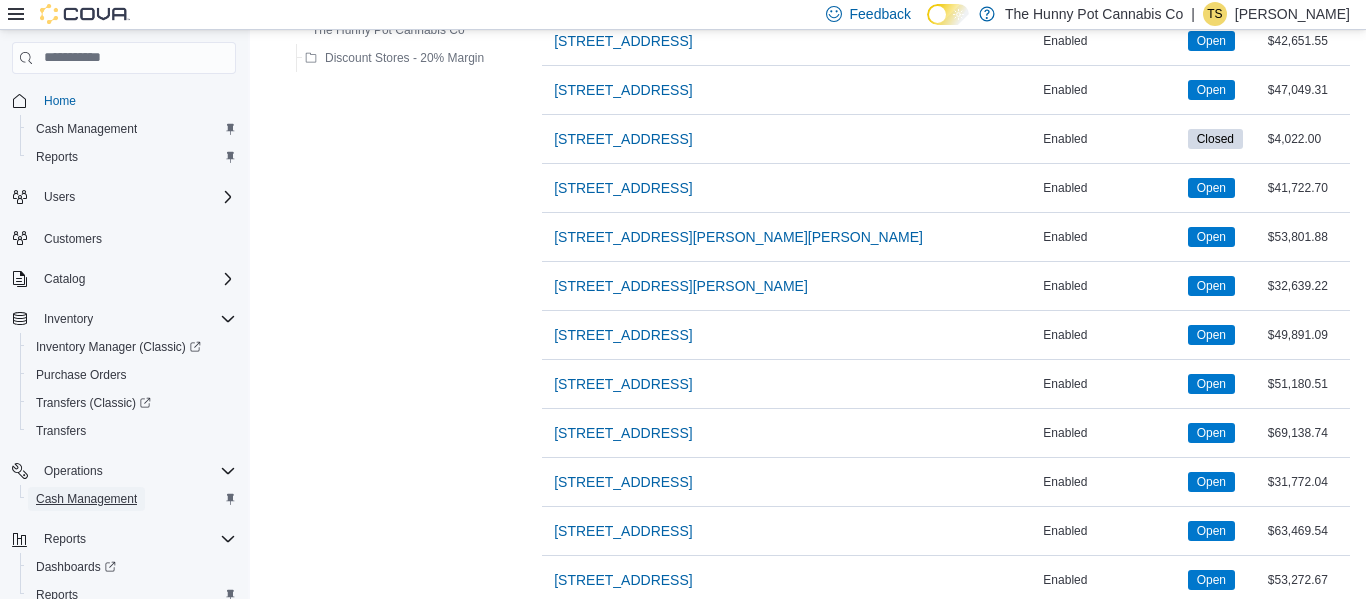 scroll, scrollTop: 1172, scrollLeft: 0, axis: vertical 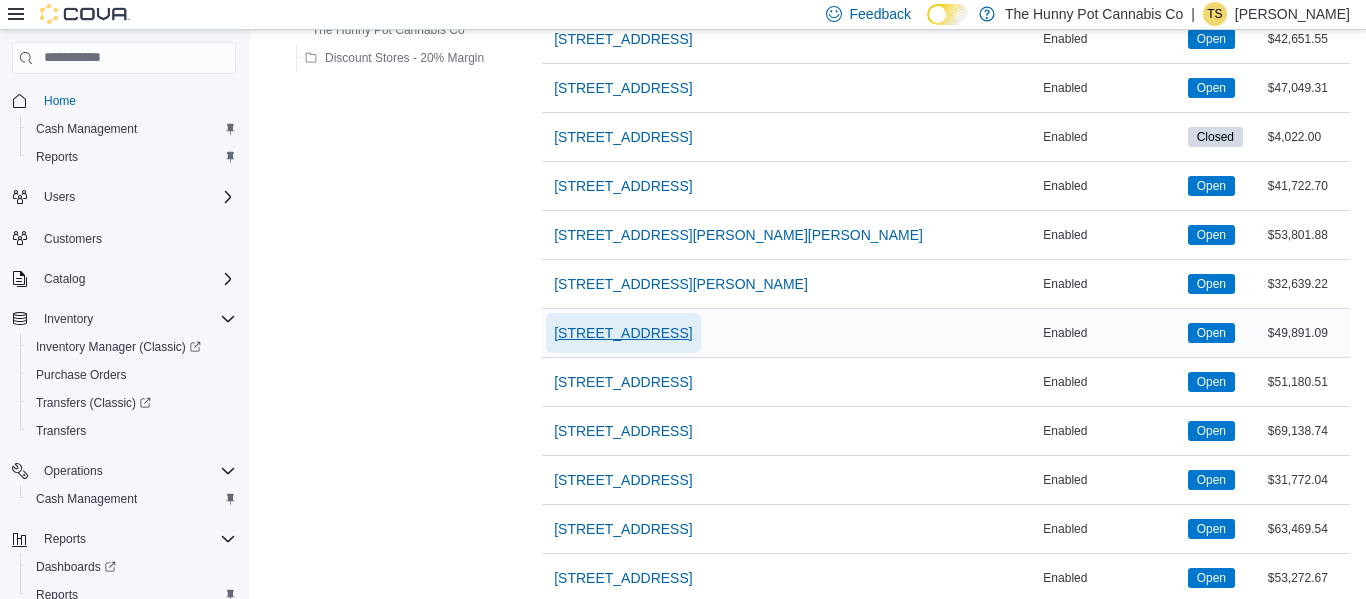 click on "[STREET_ADDRESS]" at bounding box center (623, 333) 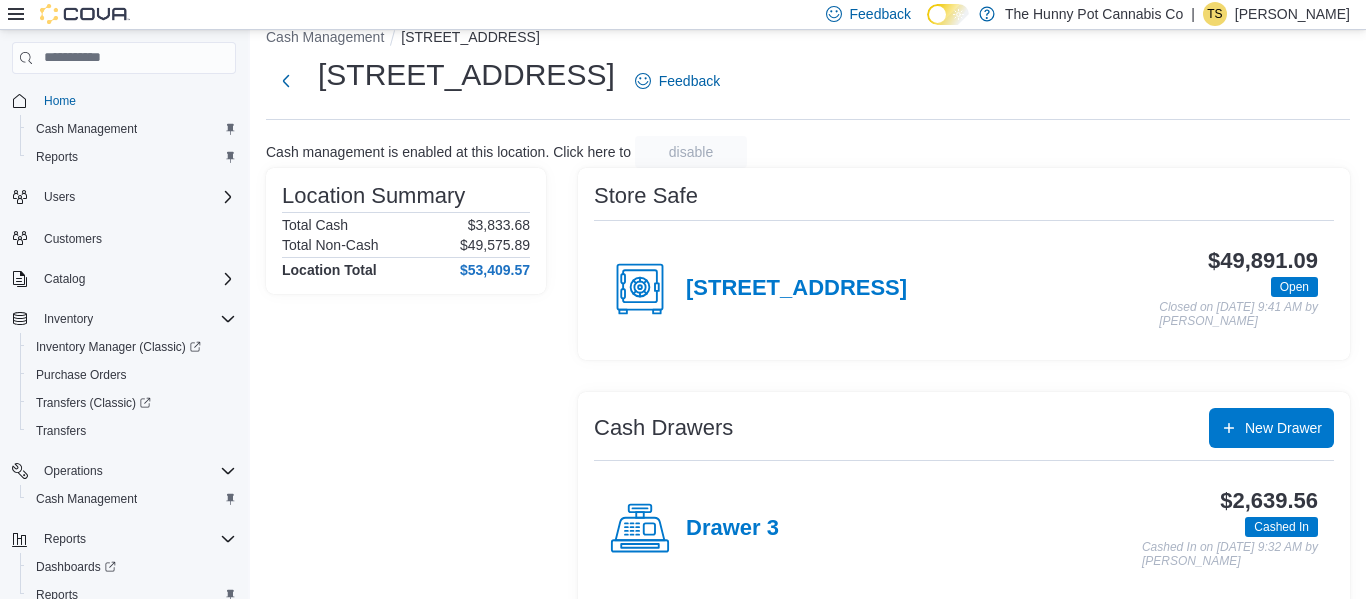 scroll, scrollTop: 28, scrollLeft: 0, axis: vertical 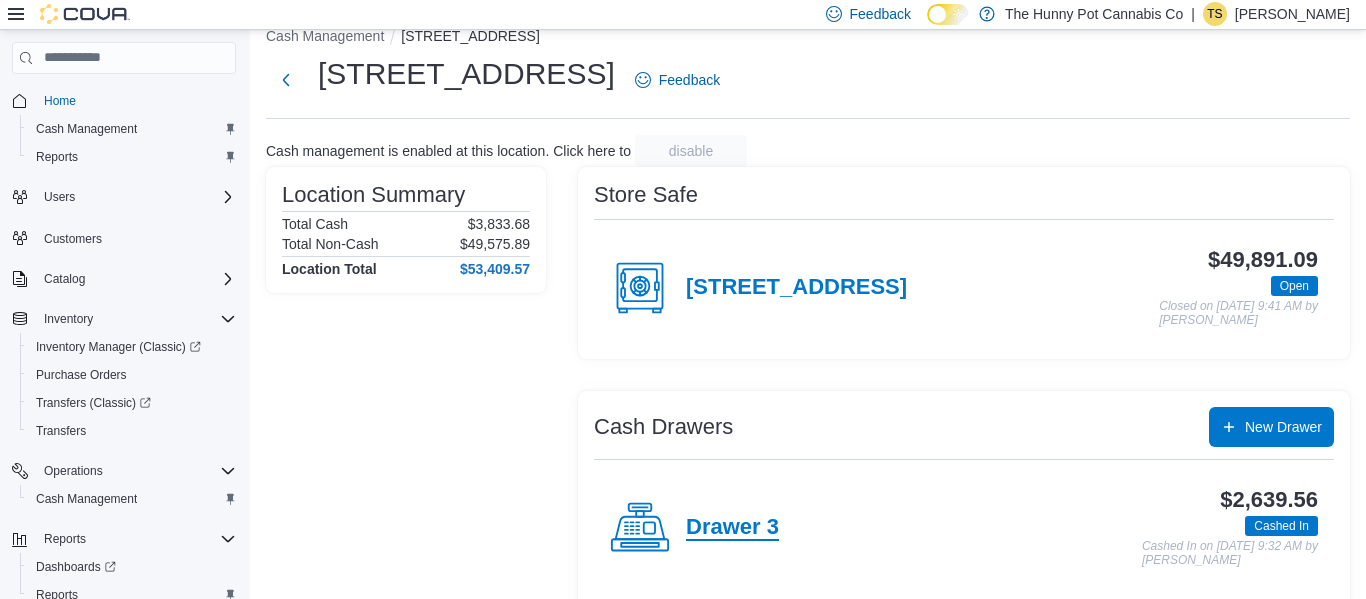 click on "Drawer 3" at bounding box center (732, 528) 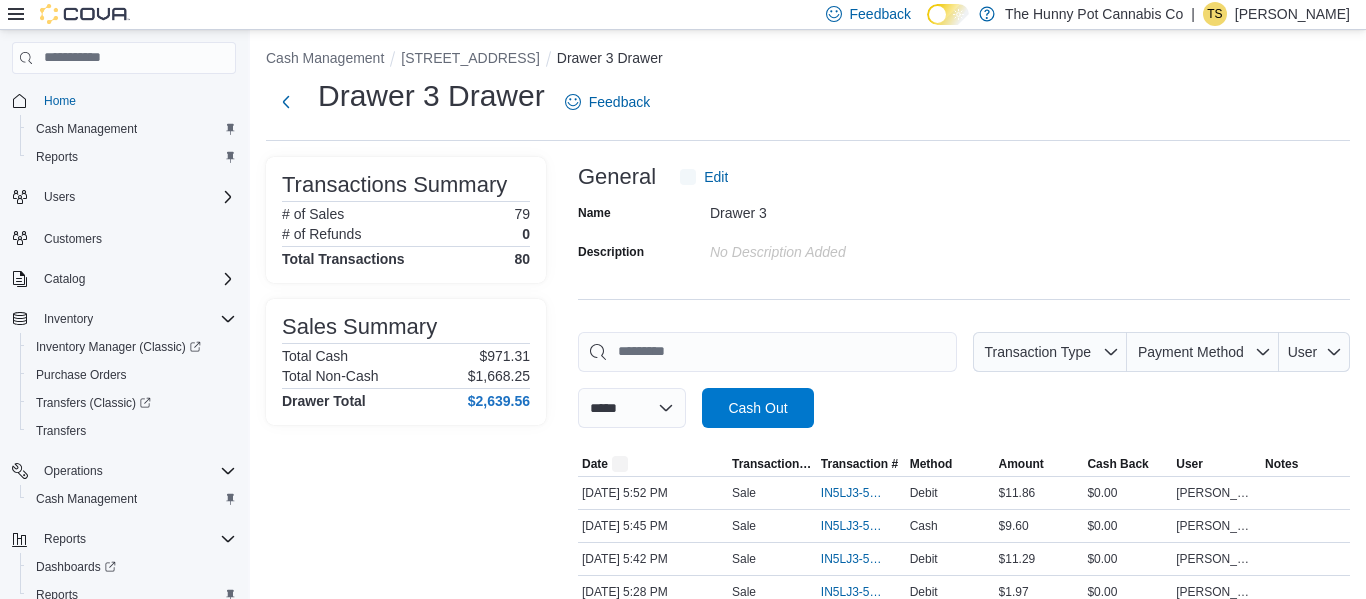scroll, scrollTop: 0, scrollLeft: 0, axis: both 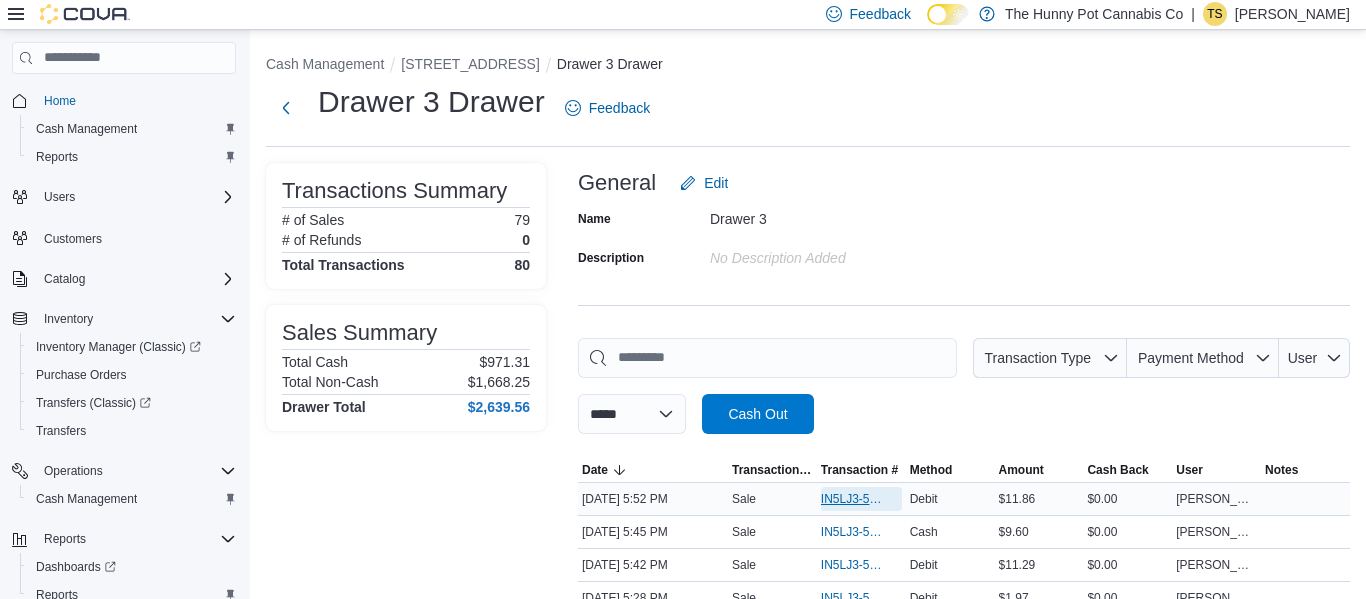click on "IN5LJ3-5554359" at bounding box center (851, 499) 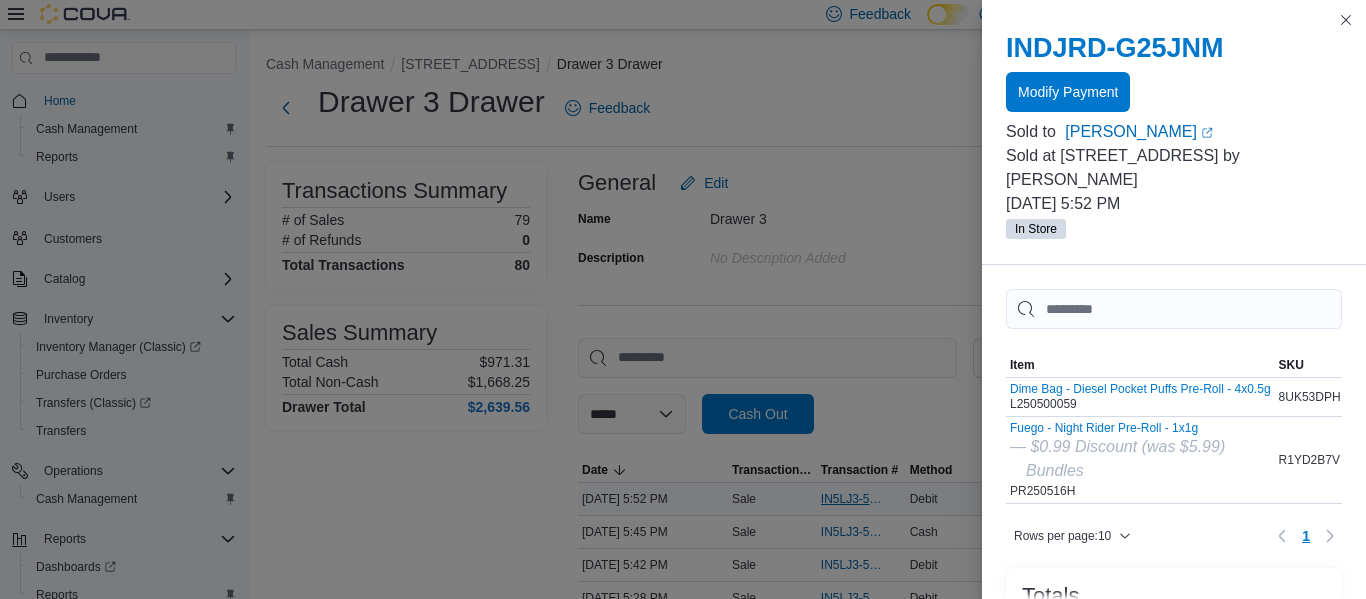 scroll, scrollTop: 155, scrollLeft: 0, axis: vertical 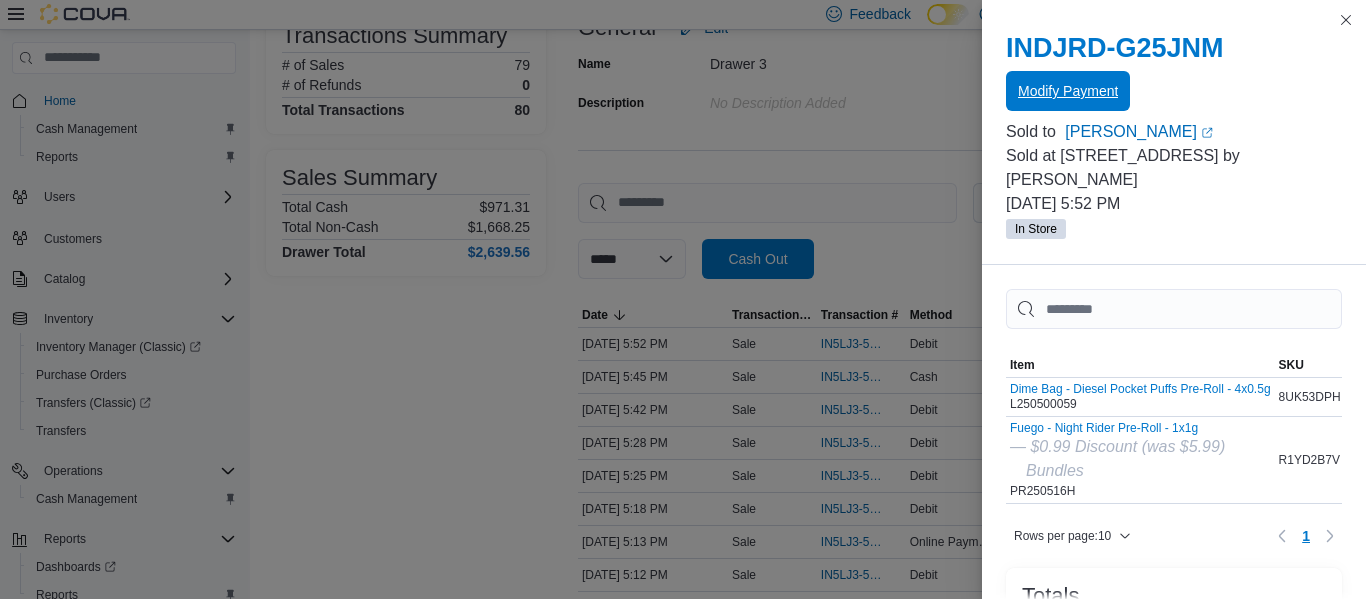 click on "Modify Payment" at bounding box center (1068, 91) 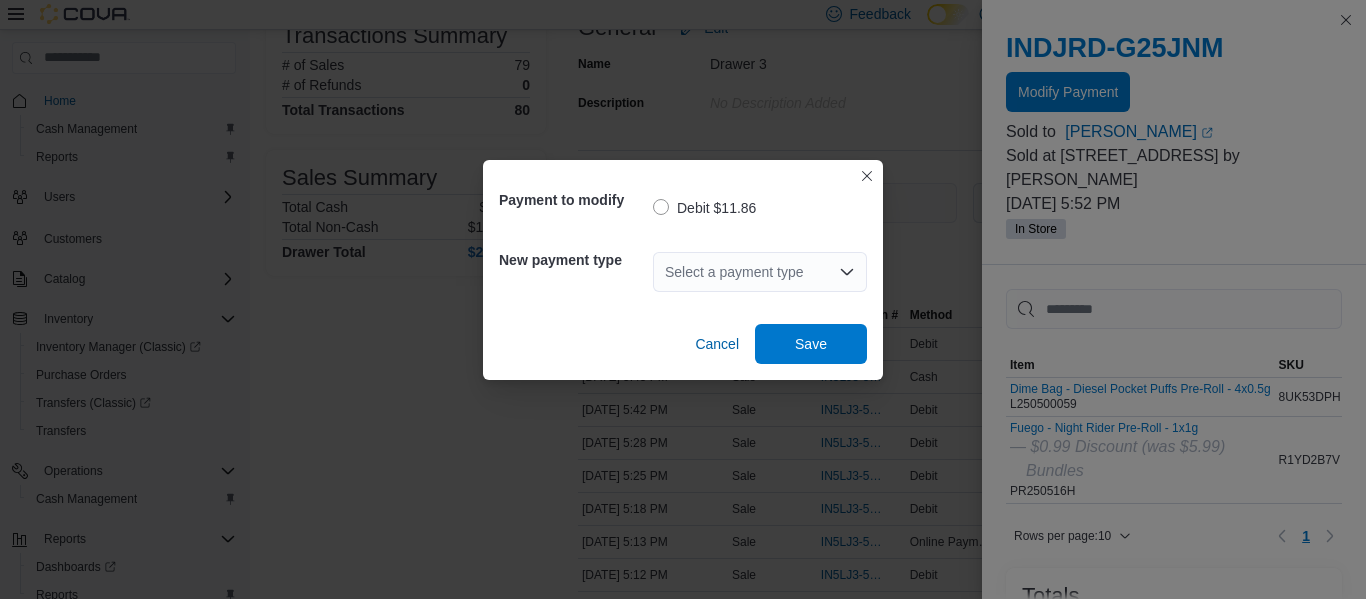 click on "Select a payment type" at bounding box center [760, 272] 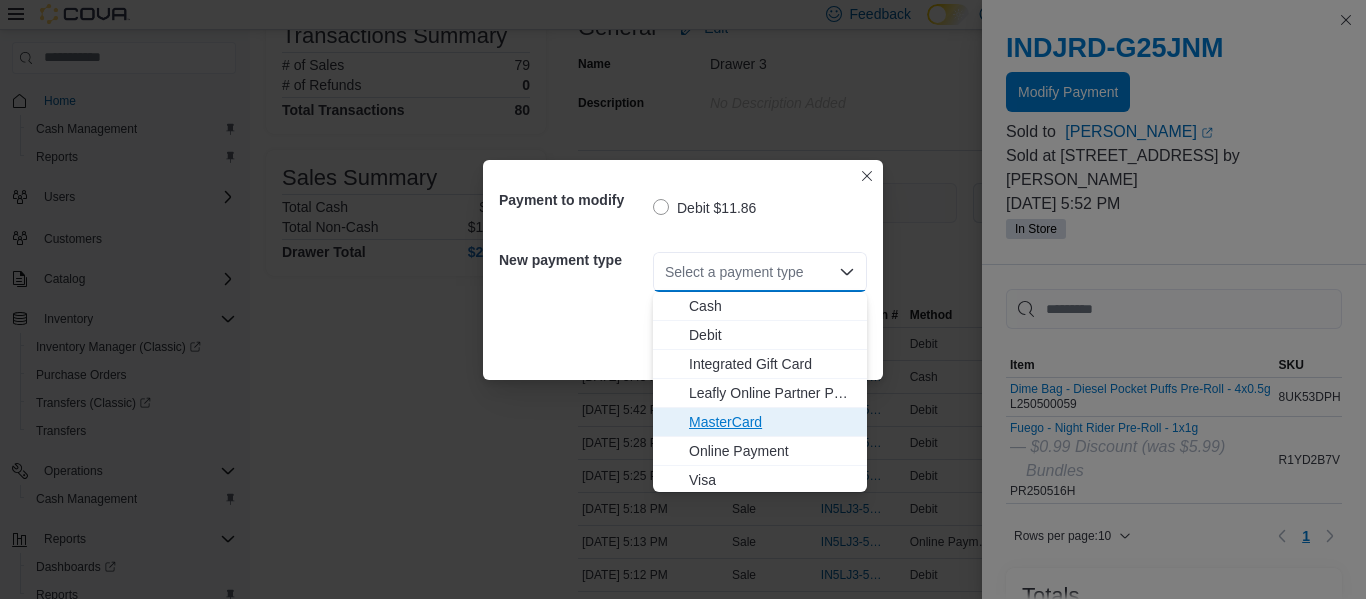 click on "MasterCard" at bounding box center (772, 422) 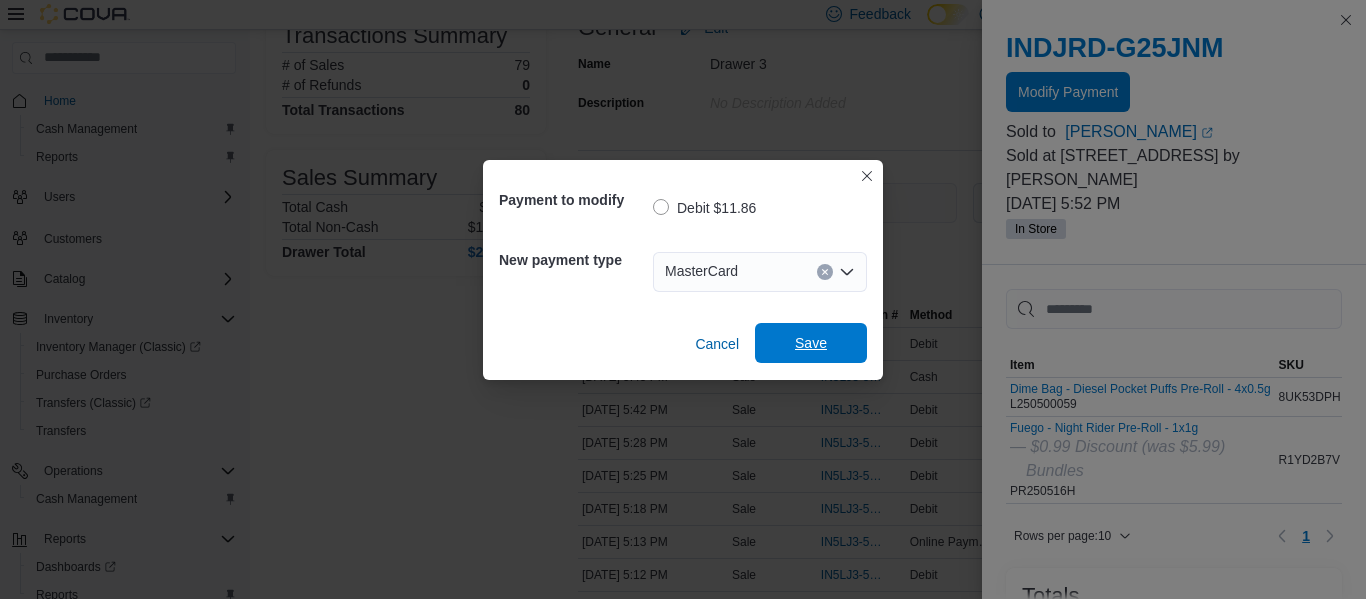 click on "Save" at bounding box center (811, 343) 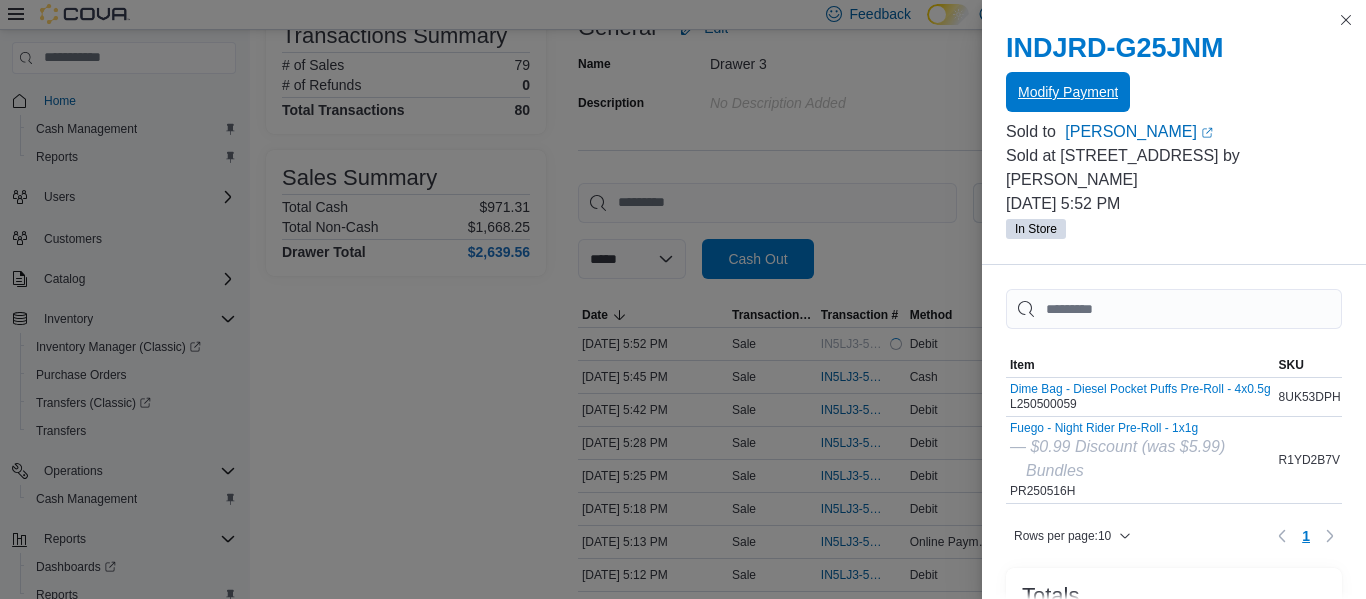 scroll, scrollTop: 0, scrollLeft: 0, axis: both 